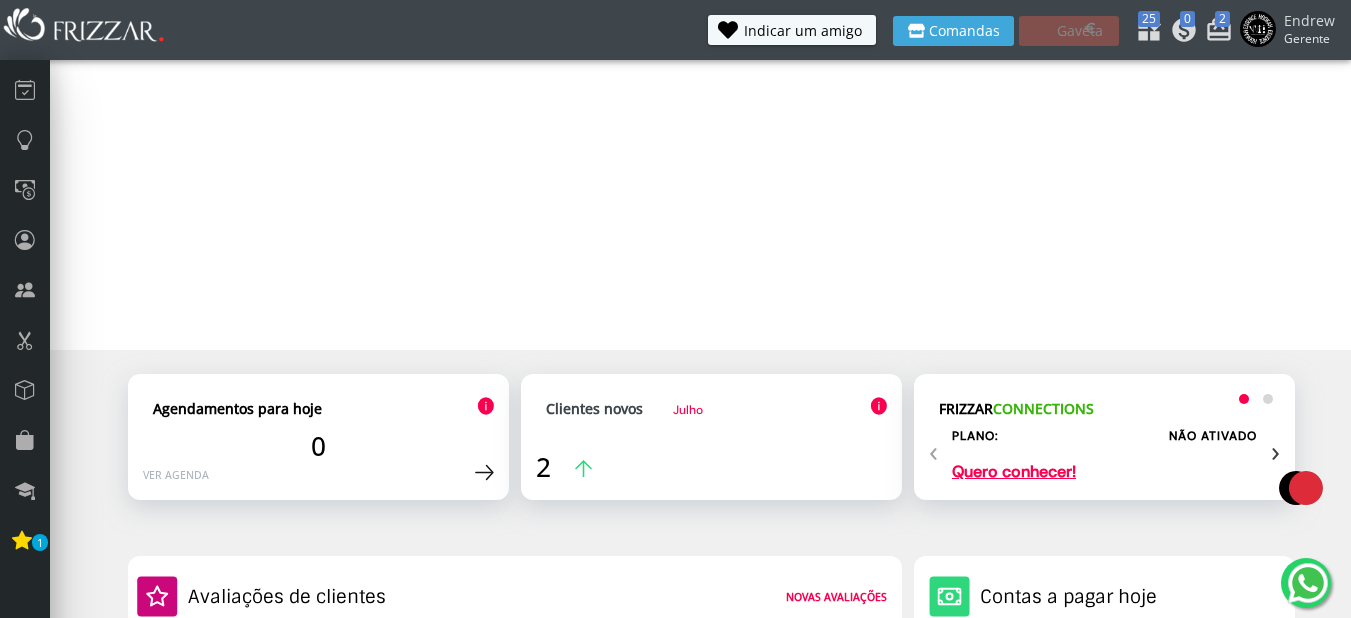 scroll, scrollTop: 0, scrollLeft: 0, axis: both 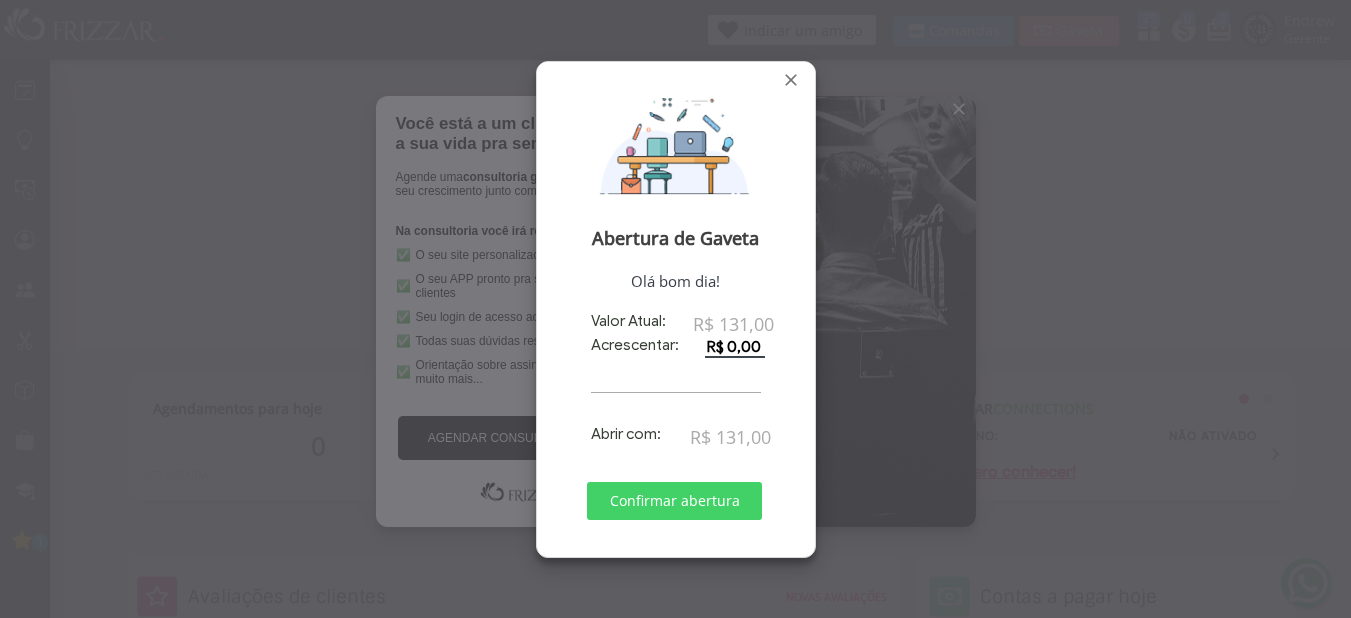 click on "Confirmar abertura" at bounding box center [674, 501] 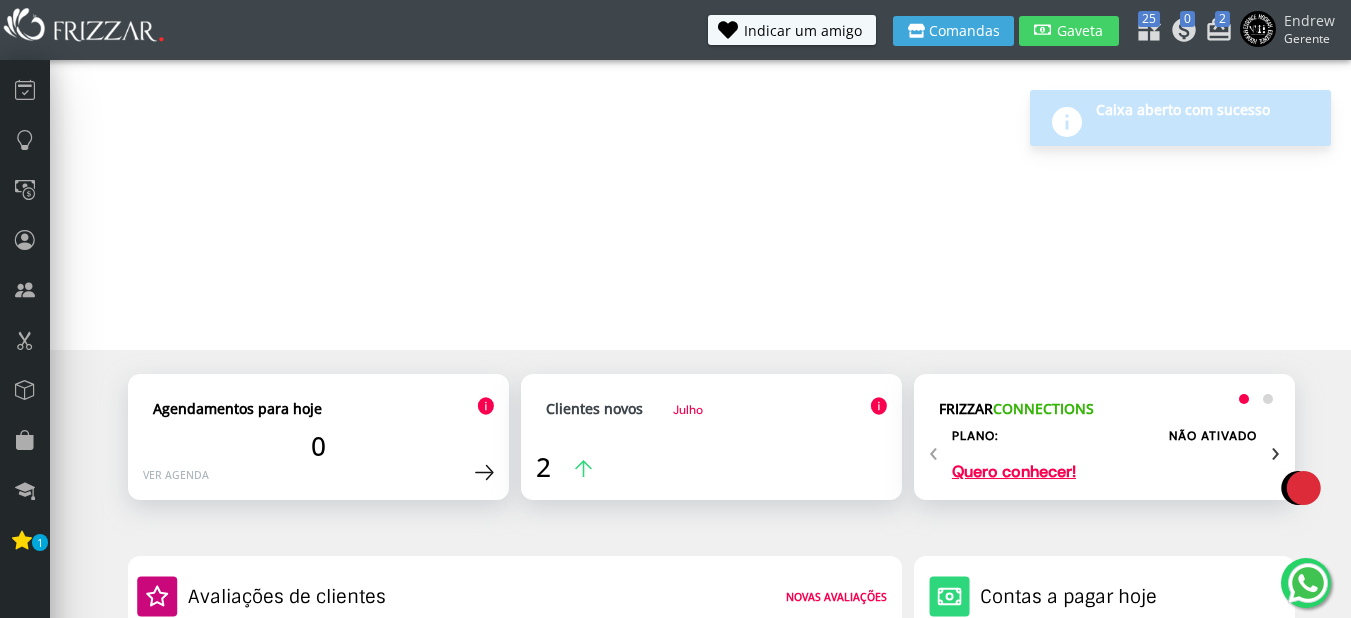 scroll, scrollTop: 0, scrollLeft: 0, axis: both 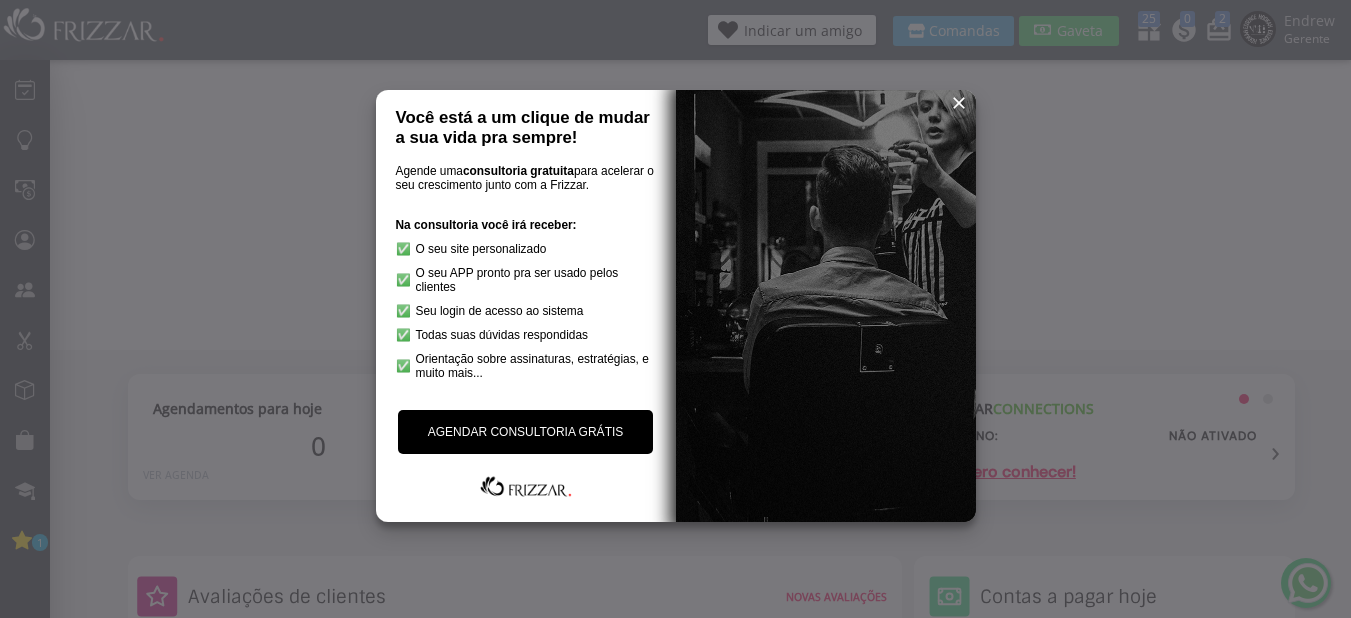 click at bounding box center (959, 103) 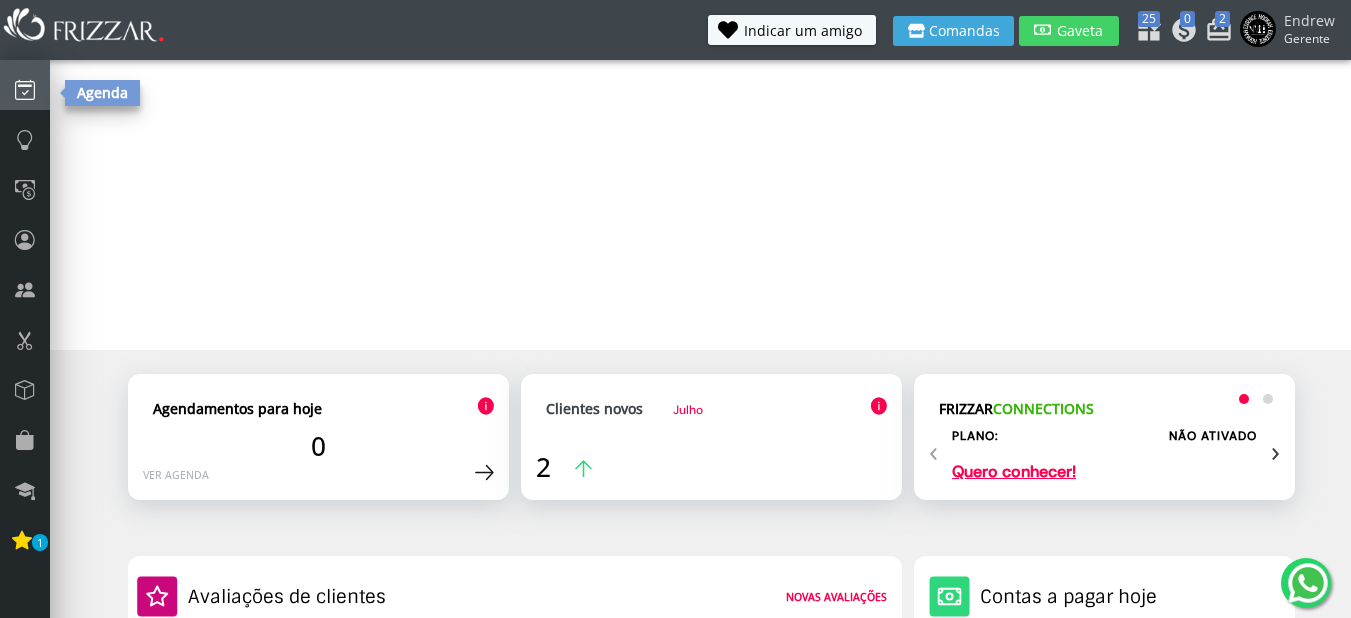 click at bounding box center (25, 85) 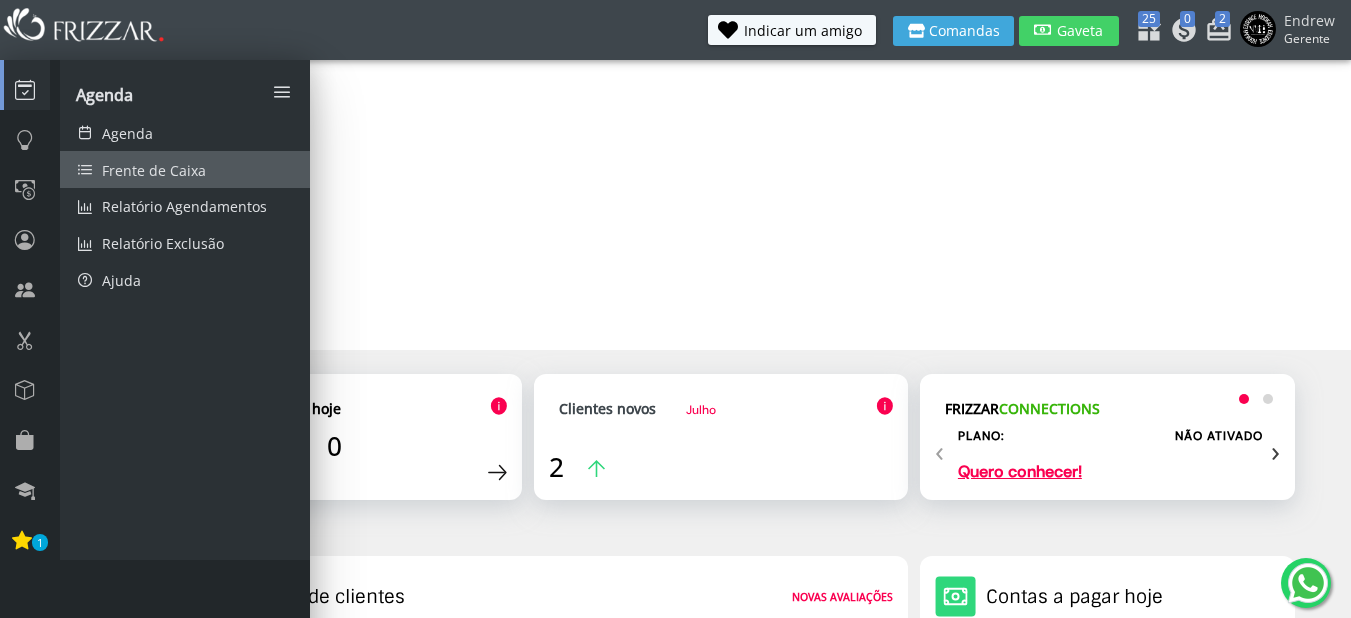 click on "Frente de Caixa" at bounding box center (154, 170) 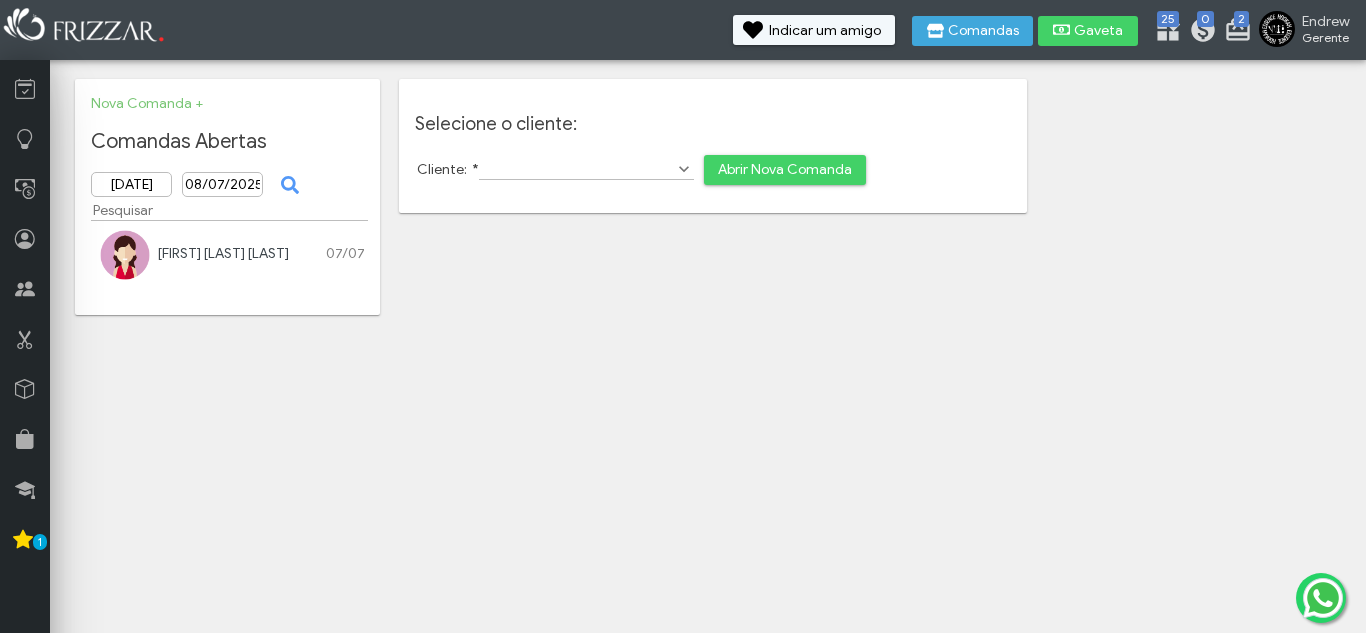 scroll, scrollTop: 0, scrollLeft: 0, axis: both 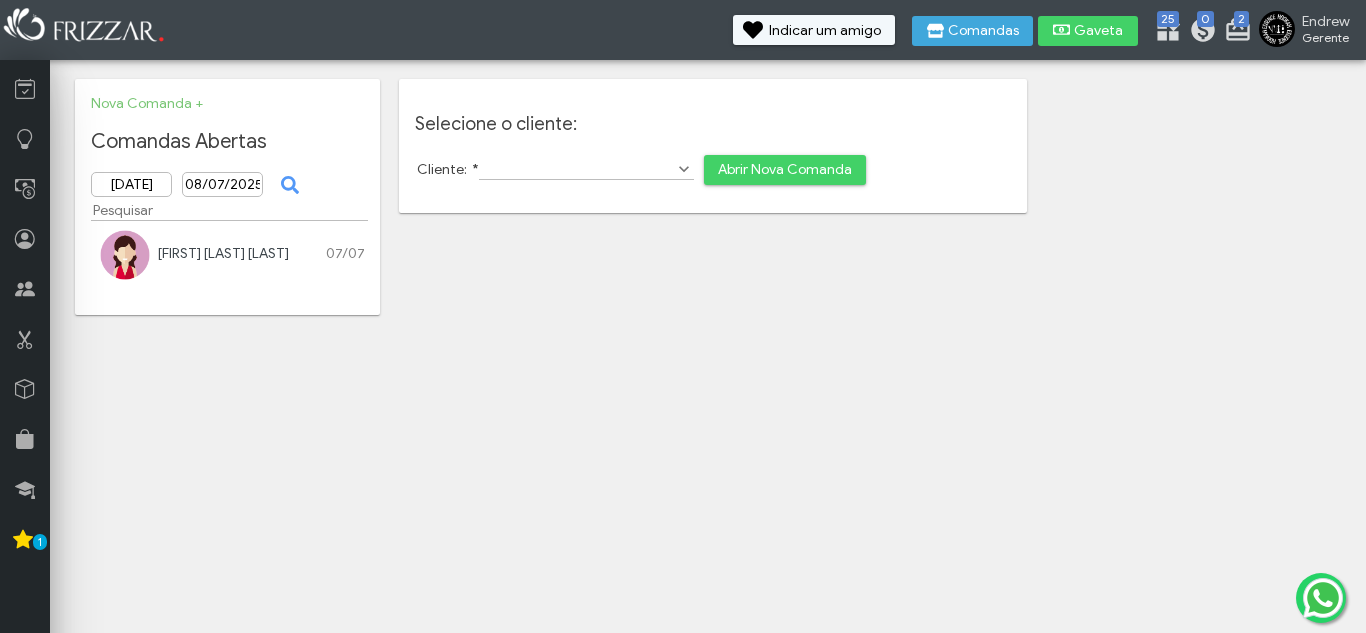 click on "ui-button
Endrew
Gerente
Minha Conta
Home
Treinamento
Sair 2 0 25" at bounding box center [683, 316] 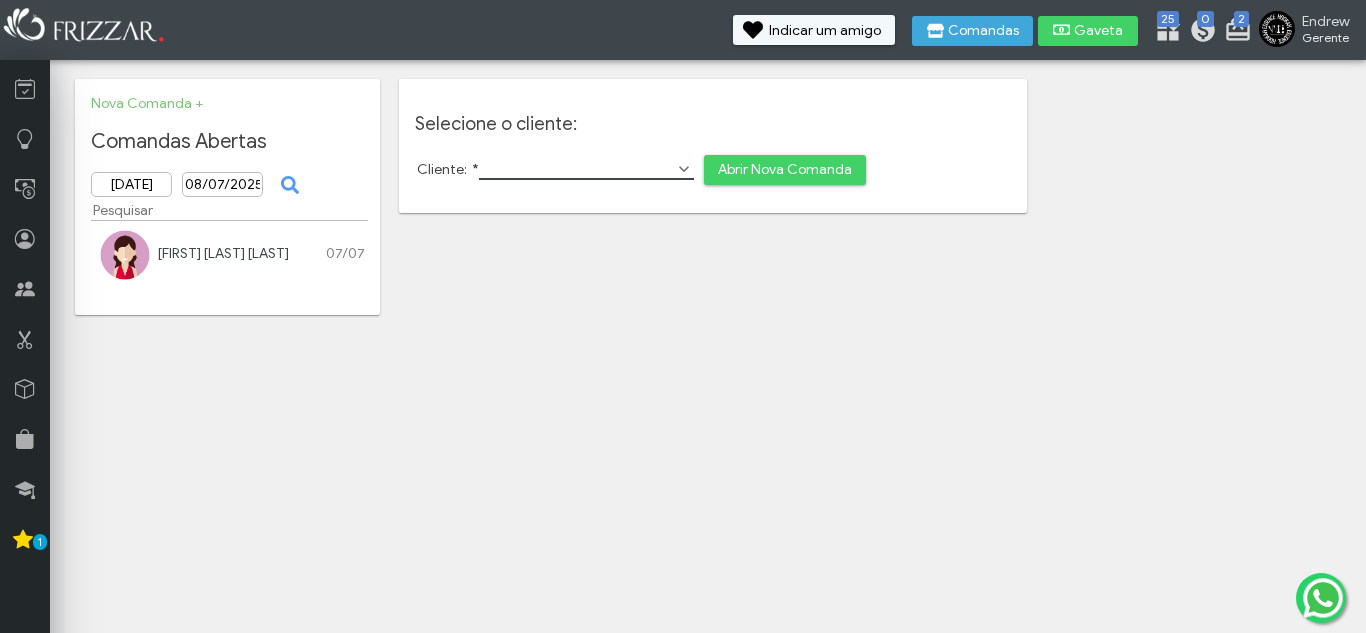 click on "Cliente: *" at bounding box center [586, 169] 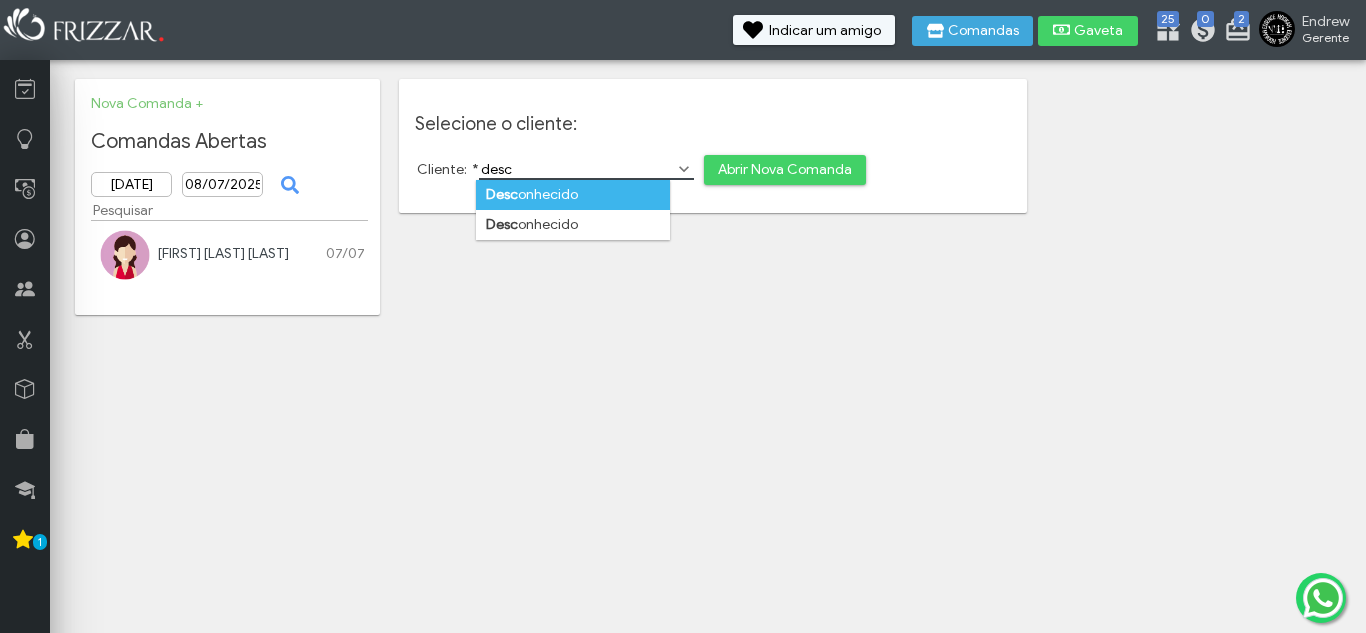 type on "desc" 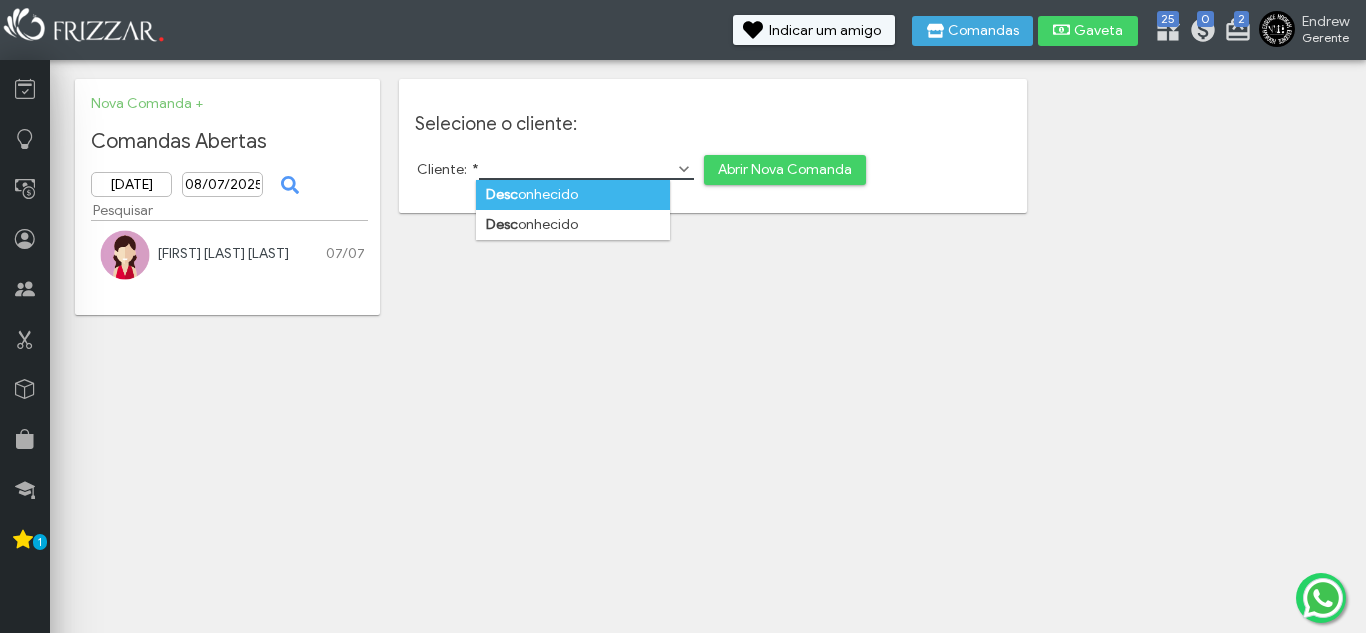 click on "Desc onhecido" at bounding box center (573, 195) 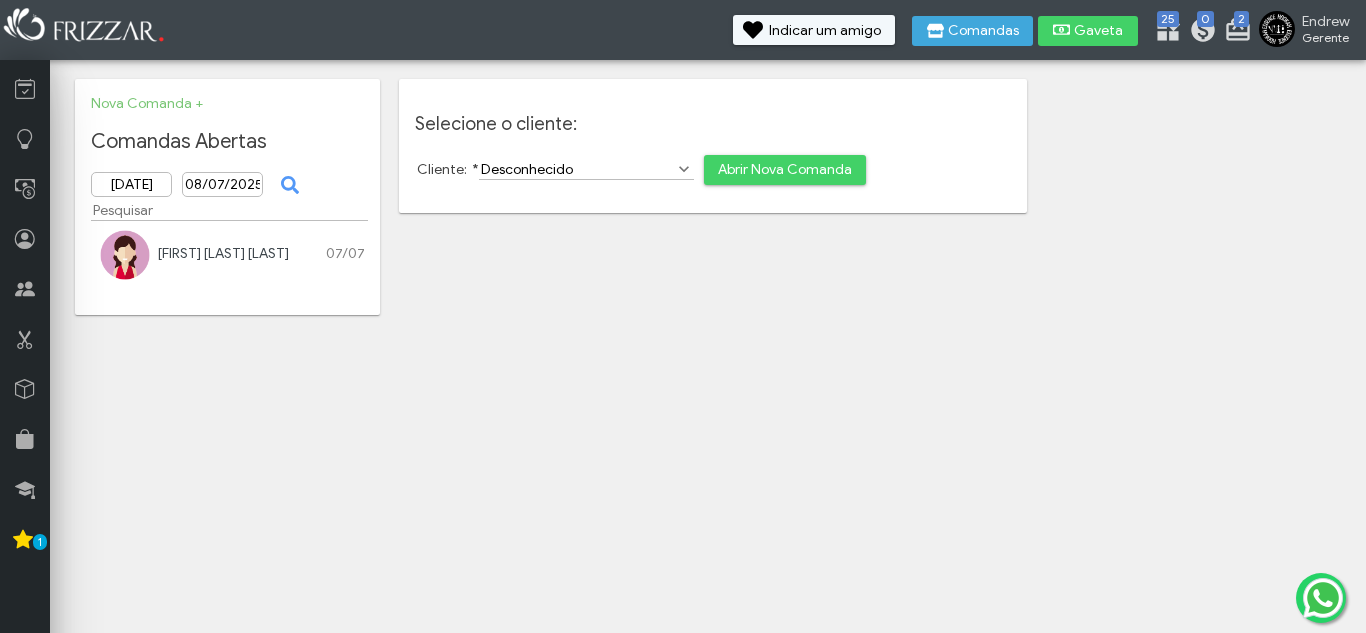 click on "Abrir Nova Comanda" at bounding box center [785, 170] 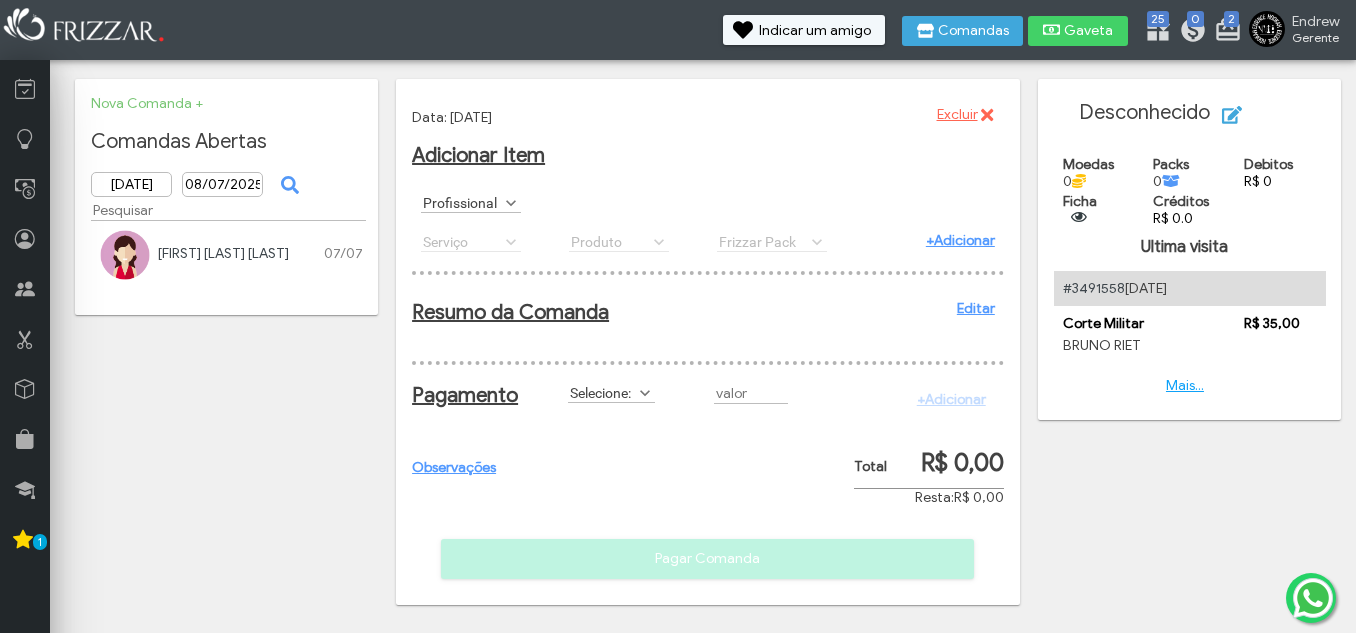 scroll, scrollTop: 0, scrollLeft: 0, axis: both 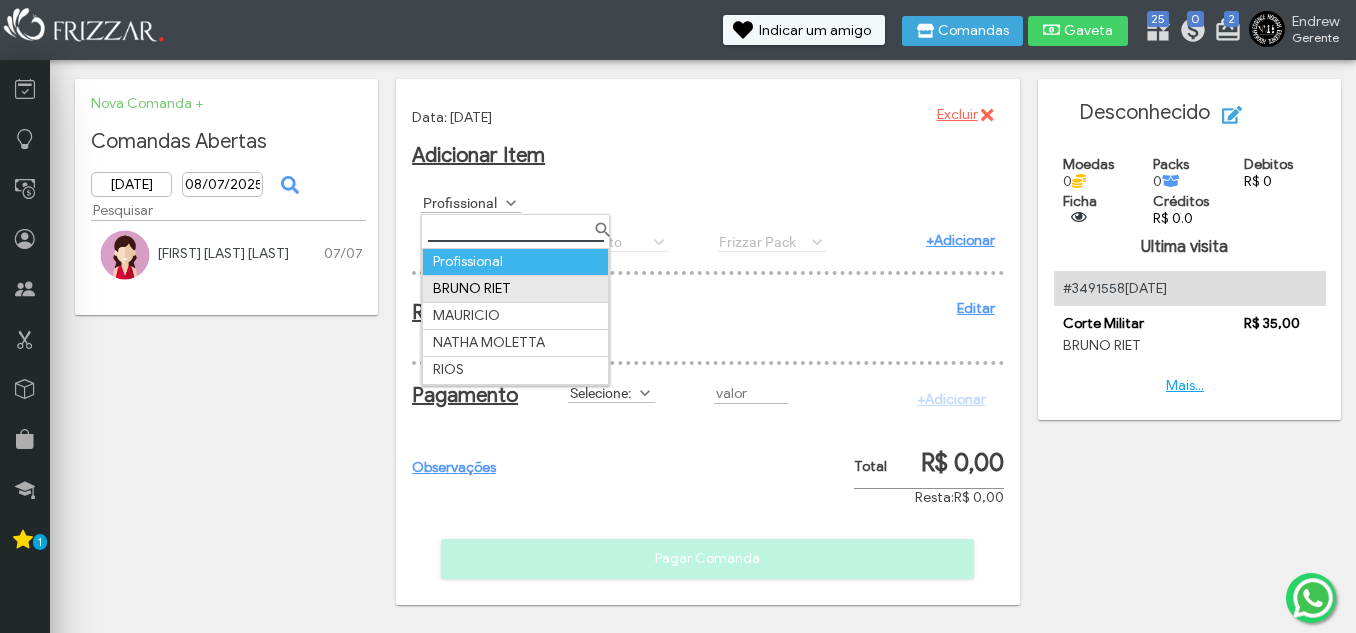 click on "BRUNO RIET" at bounding box center (516, 288) 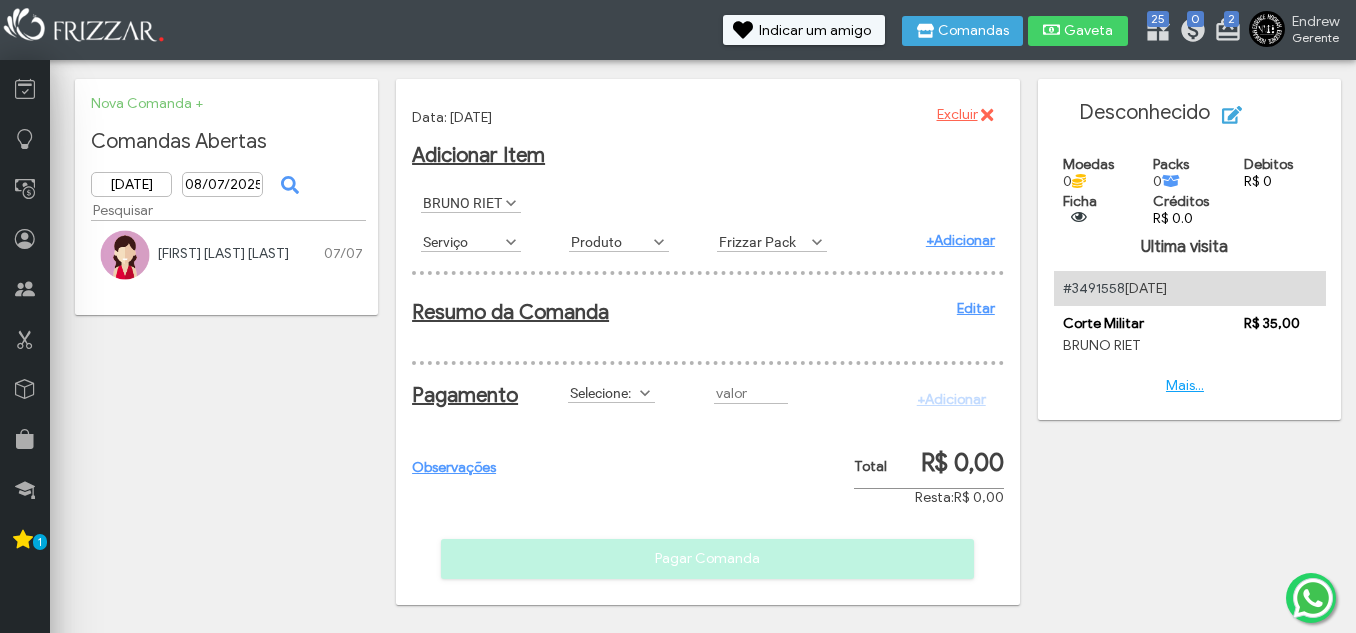 scroll, scrollTop: 11, scrollLeft: 89, axis: both 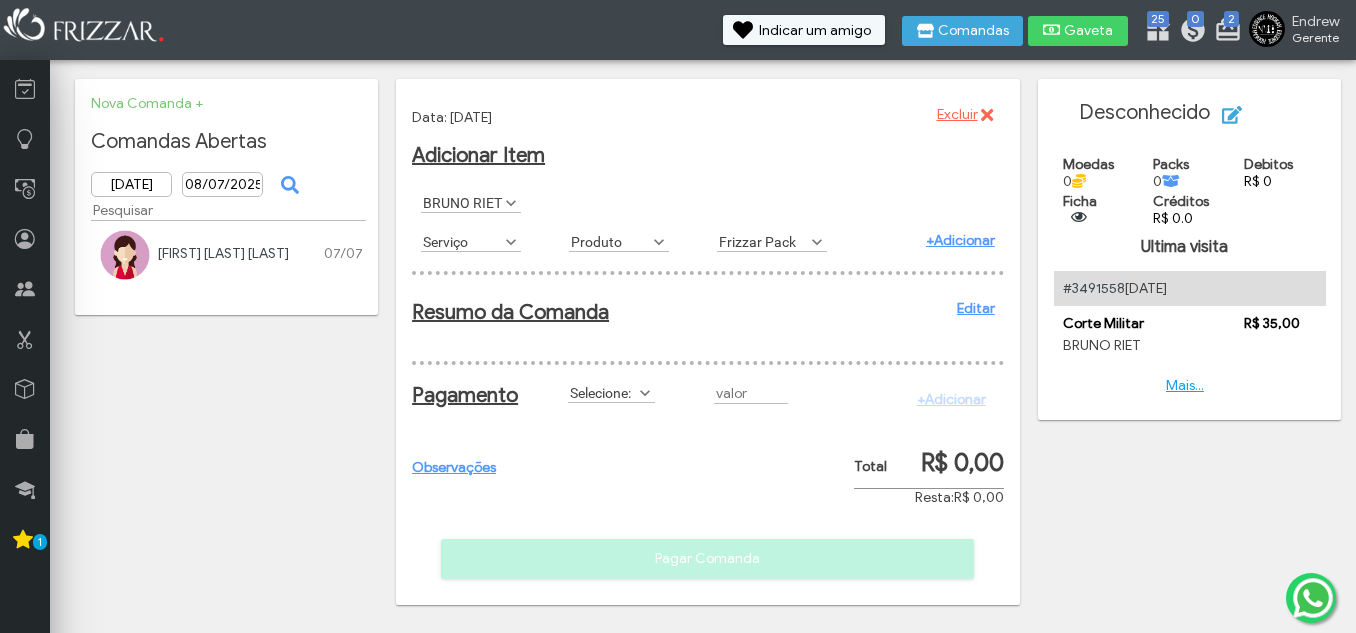 click on "Serviço" at bounding box center (462, 241) 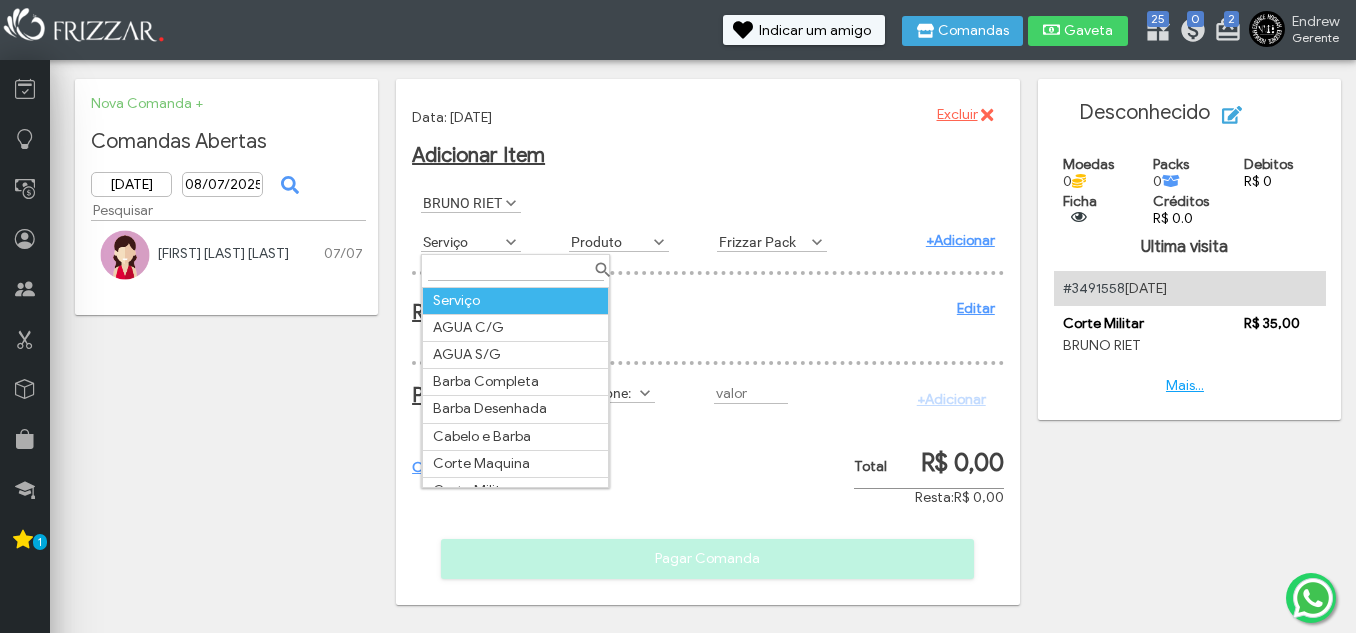 scroll, scrollTop: 11, scrollLeft: 89, axis: both 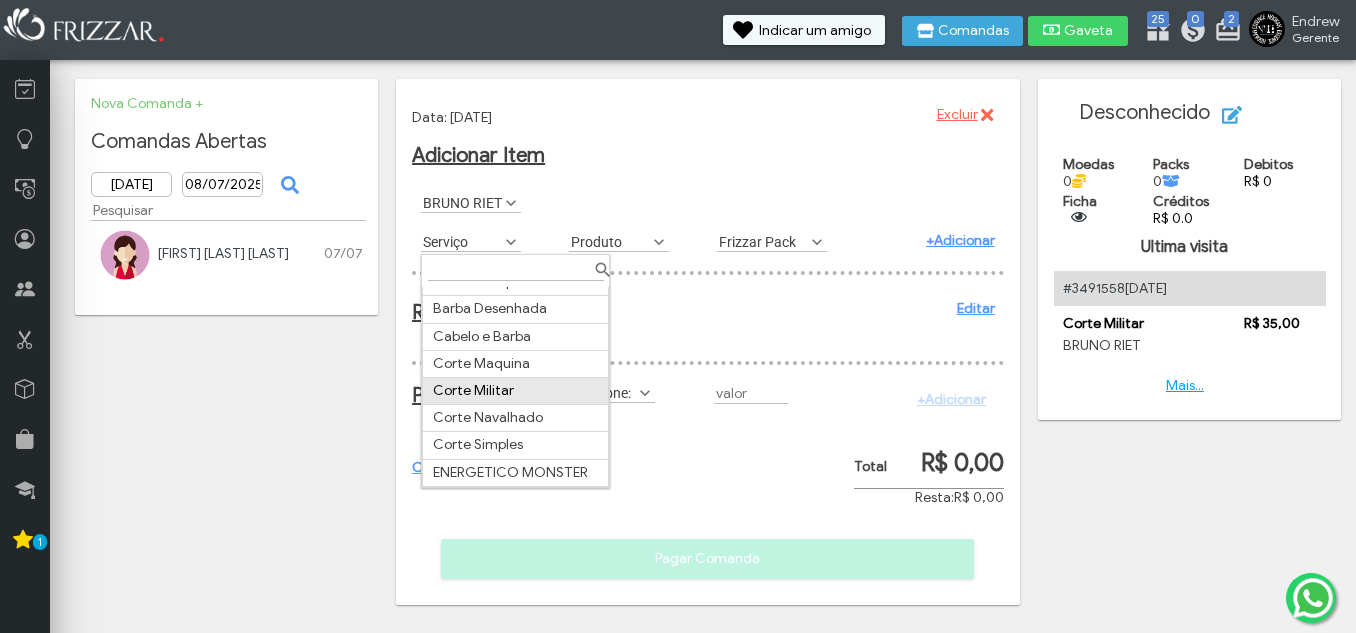click on "Corte Militar" at bounding box center (516, 391) 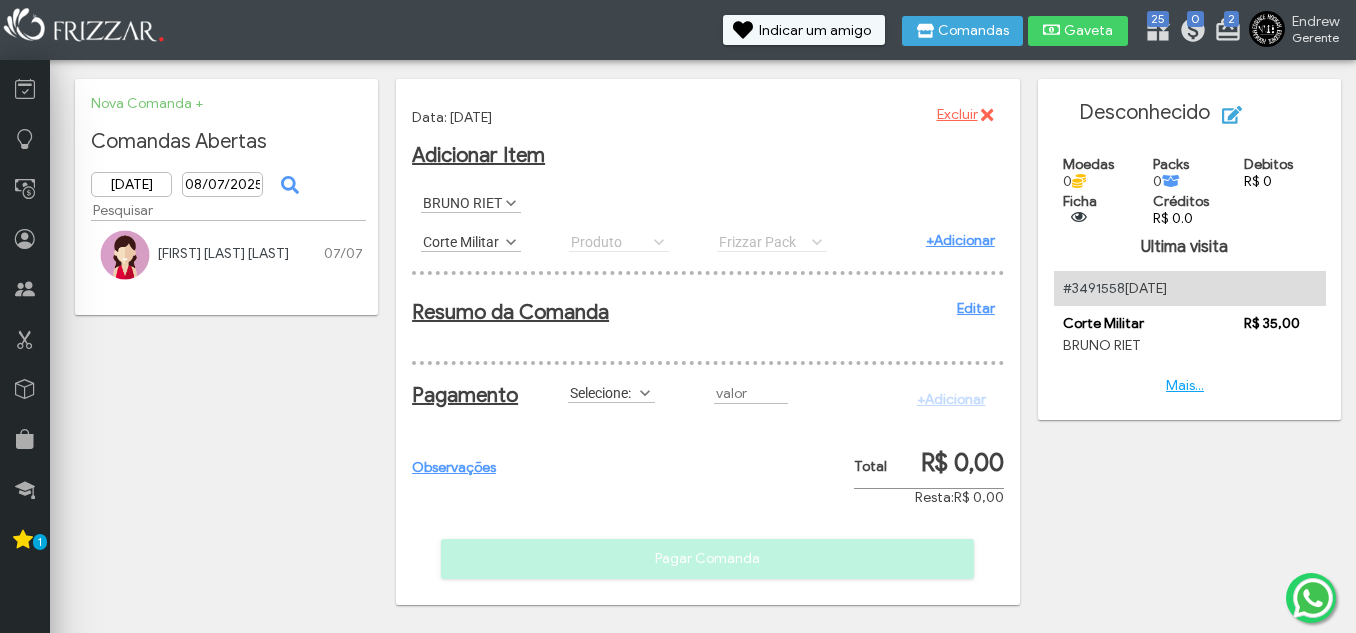 click on "+Adicionar" at bounding box center [960, 240] 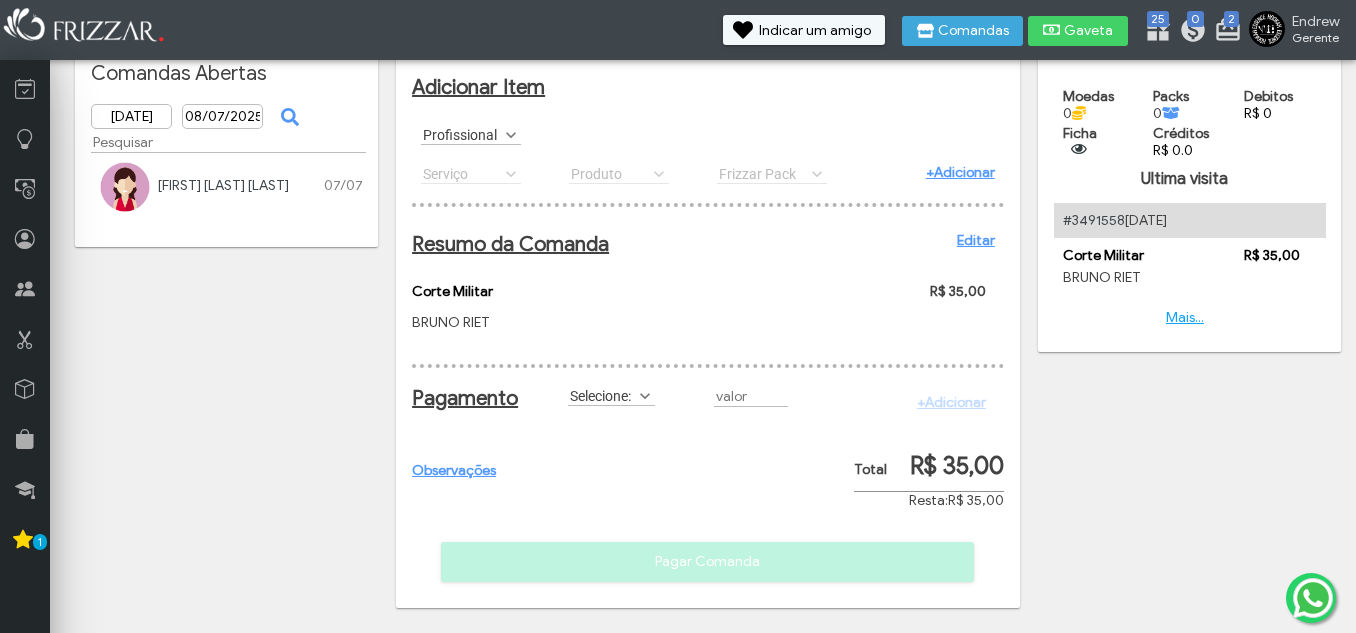 scroll, scrollTop: 85, scrollLeft: 0, axis: vertical 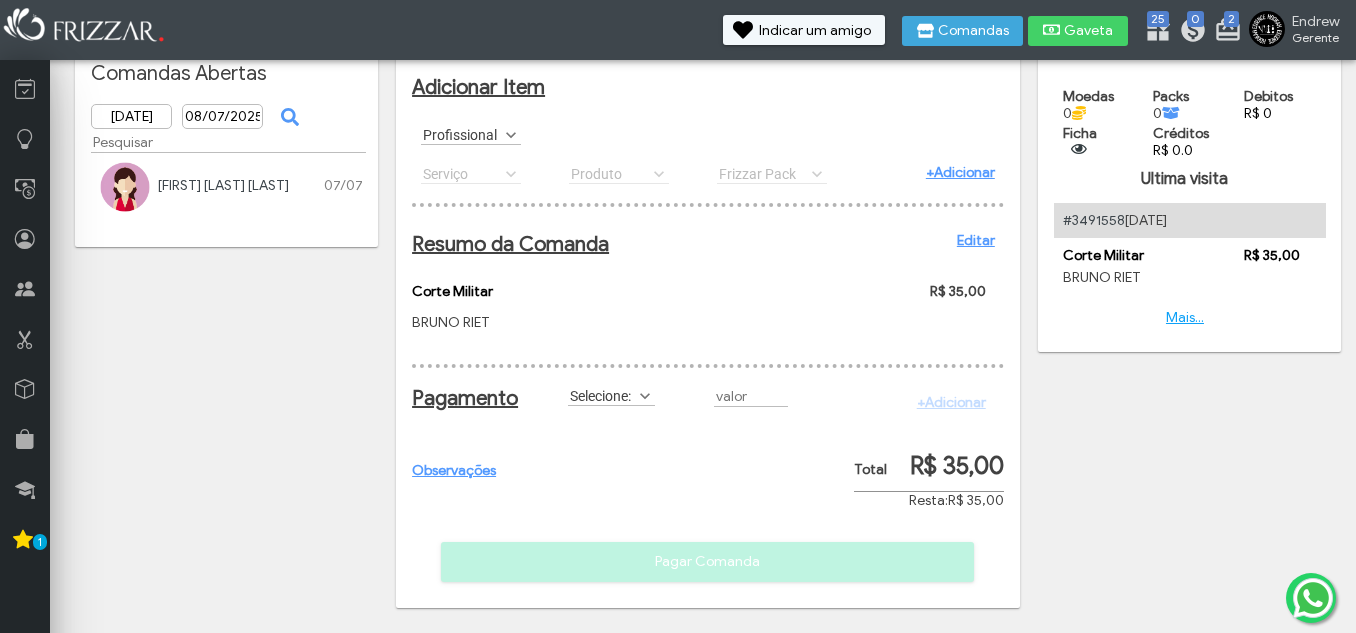 click on "Selecione:" at bounding box center [602, 395] 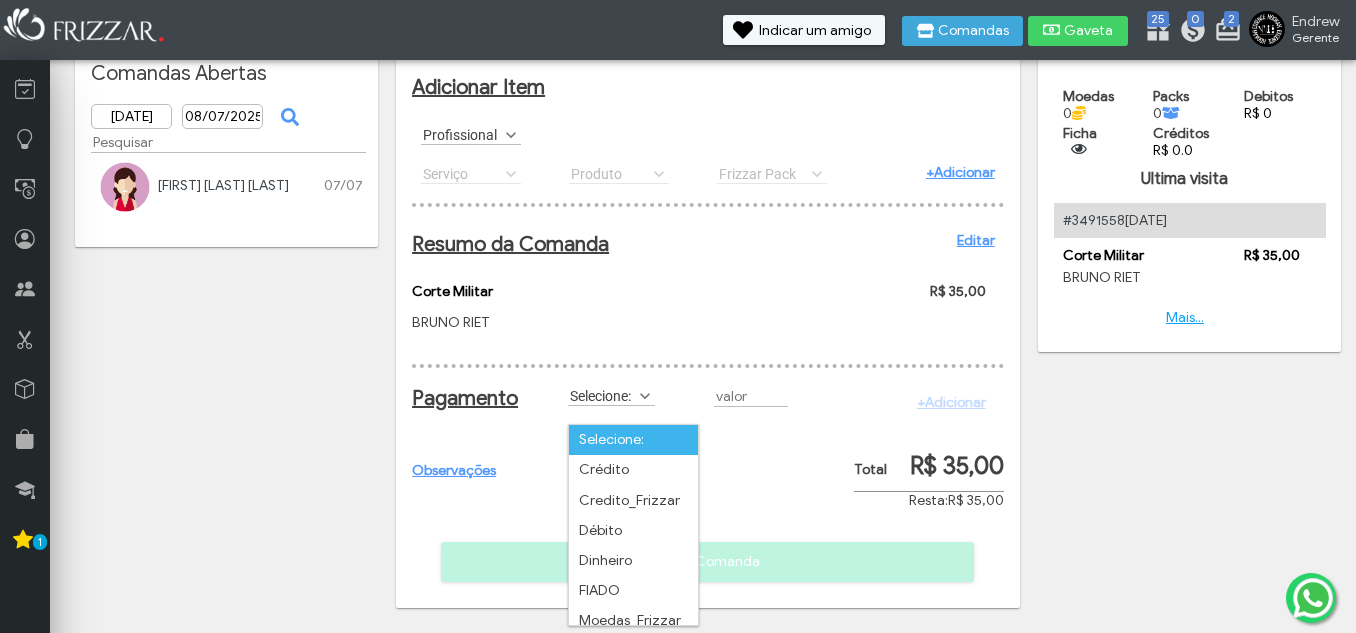 scroll, scrollTop: 11, scrollLeft: 89, axis: both 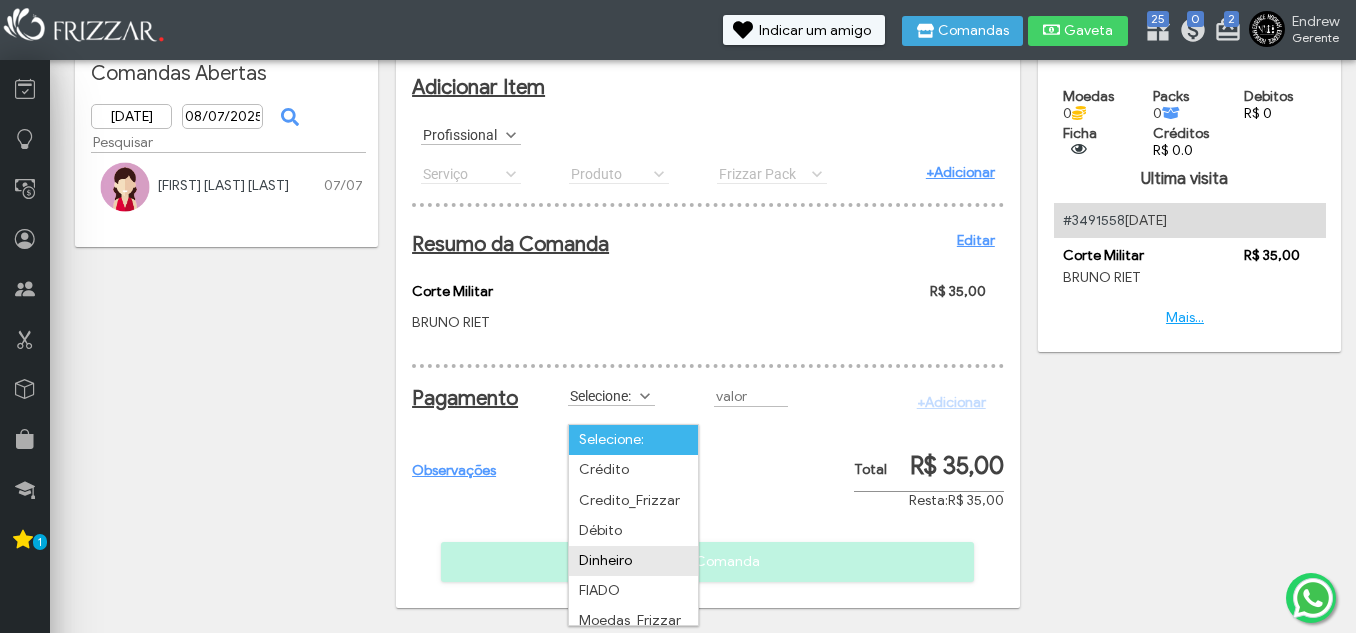 click on "Dinheiro" at bounding box center (633, 561) 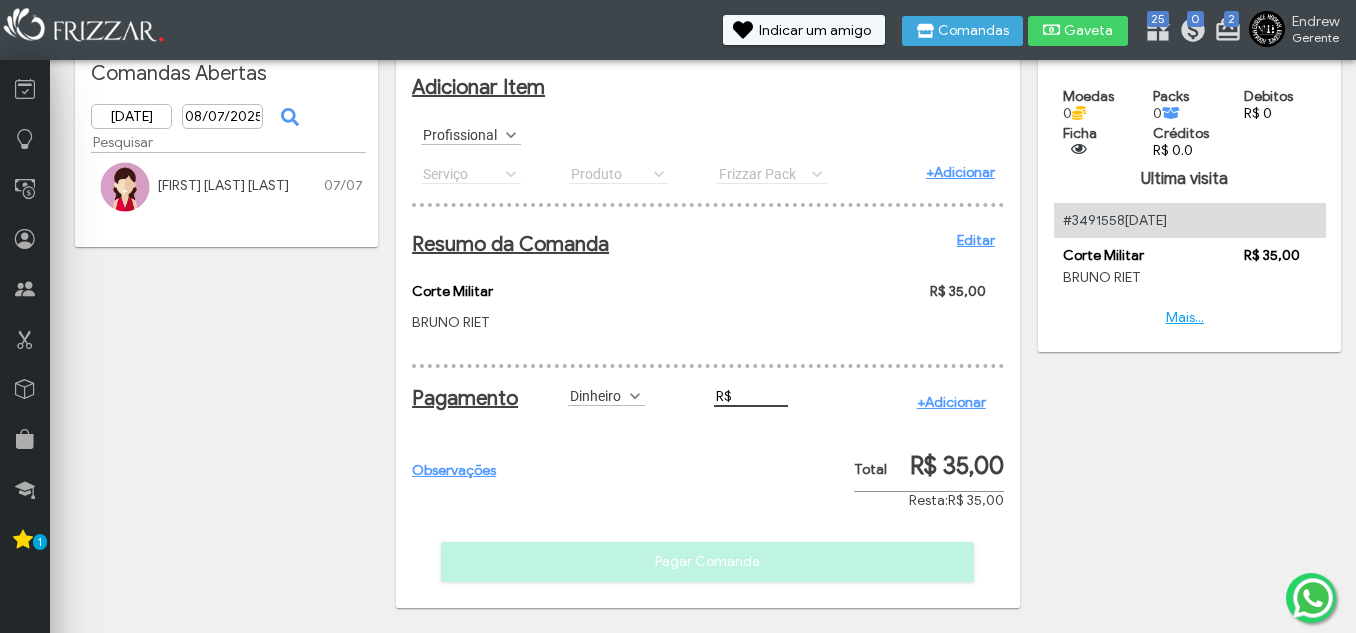 click on "R$" at bounding box center (751, 396) 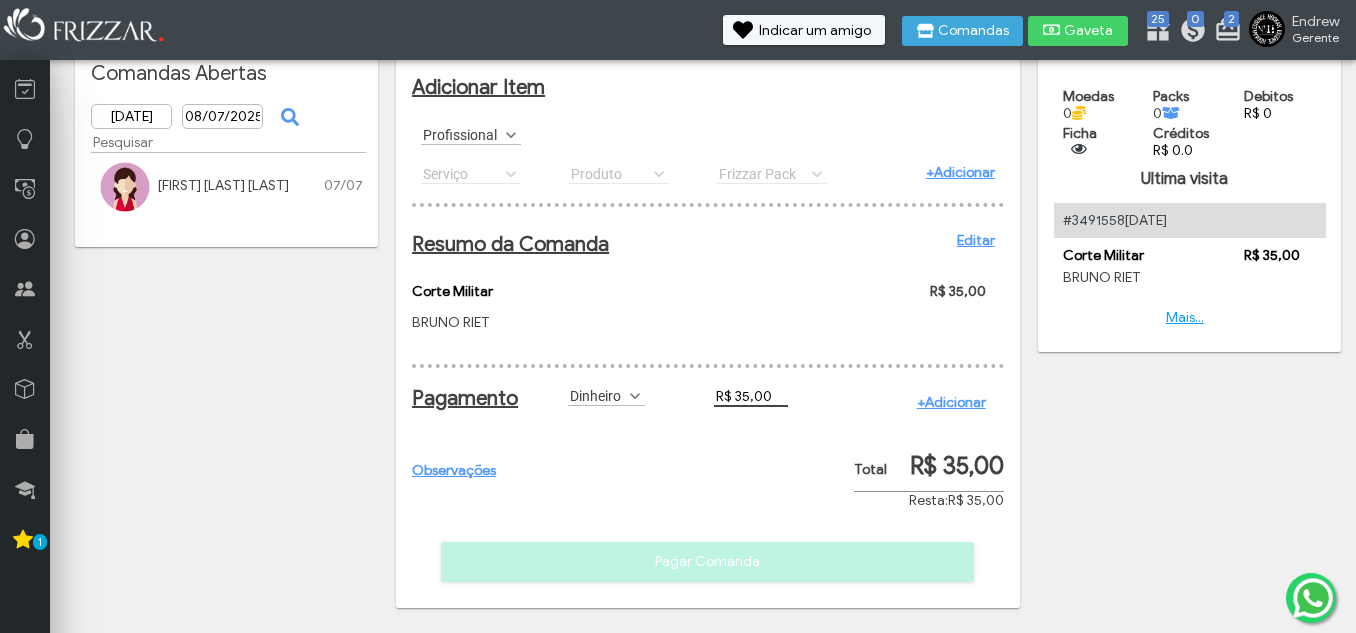 click on "+Adicionar" at bounding box center [951, 402] 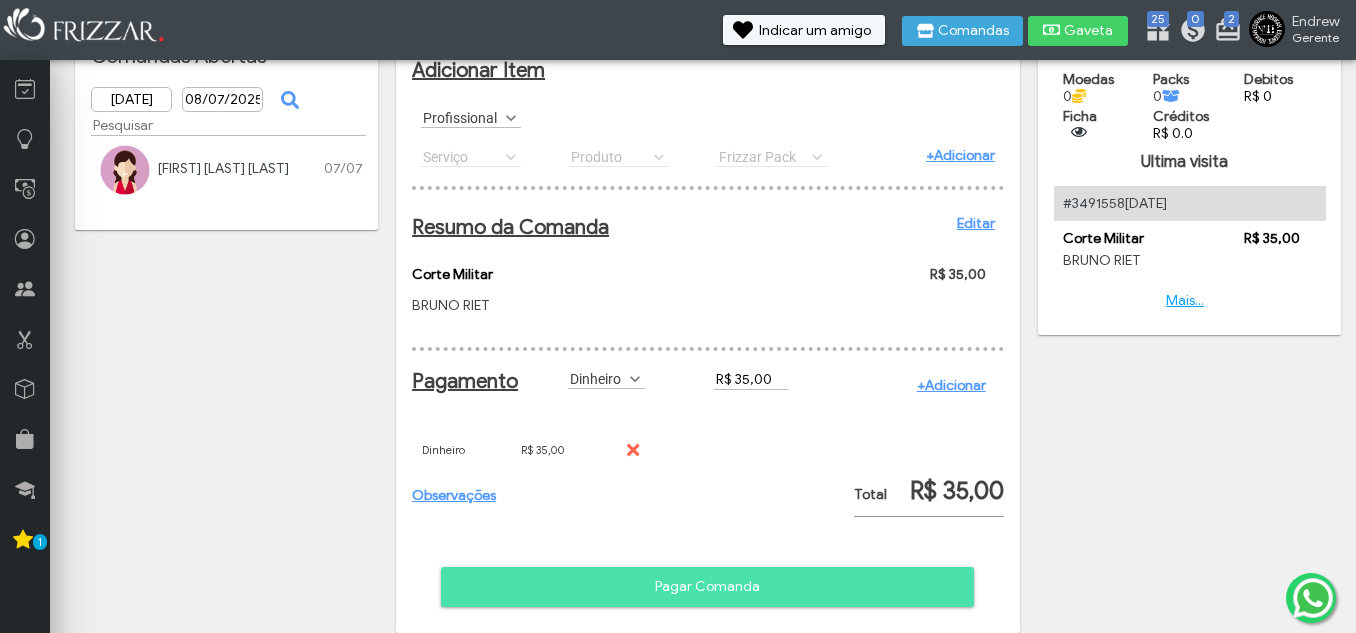 click on "Pagar Comanda" at bounding box center [707, 587] 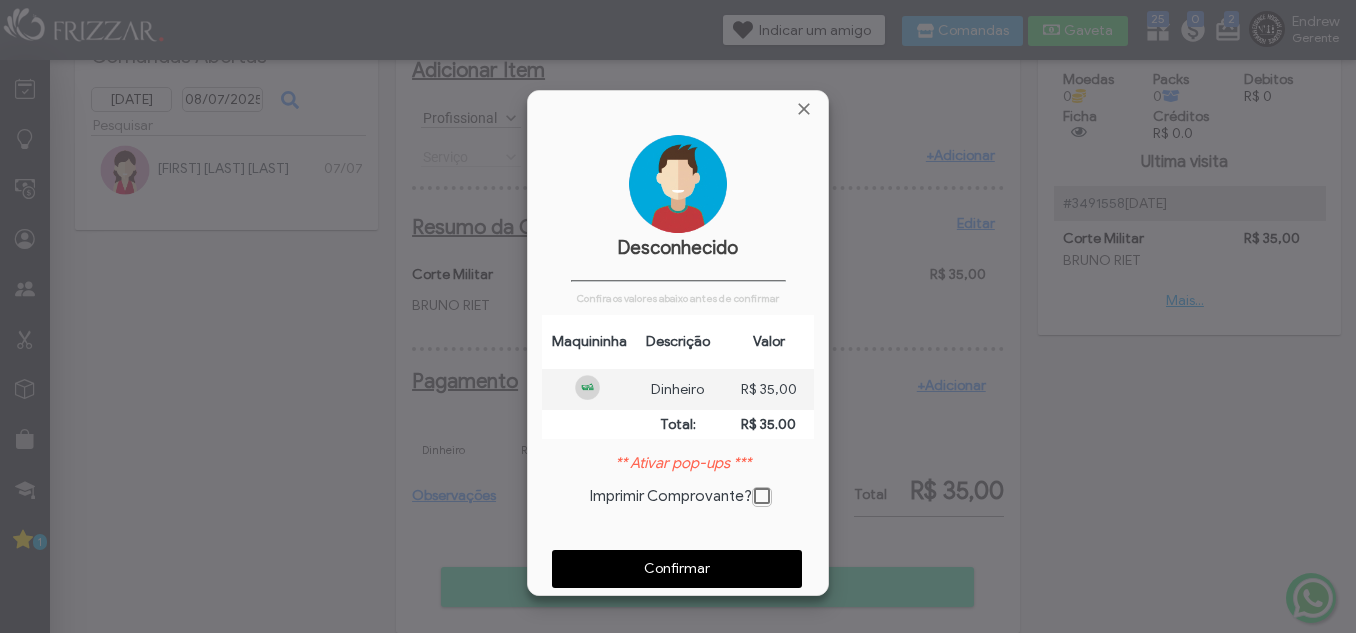 scroll, scrollTop: 10, scrollLeft: 11, axis: both 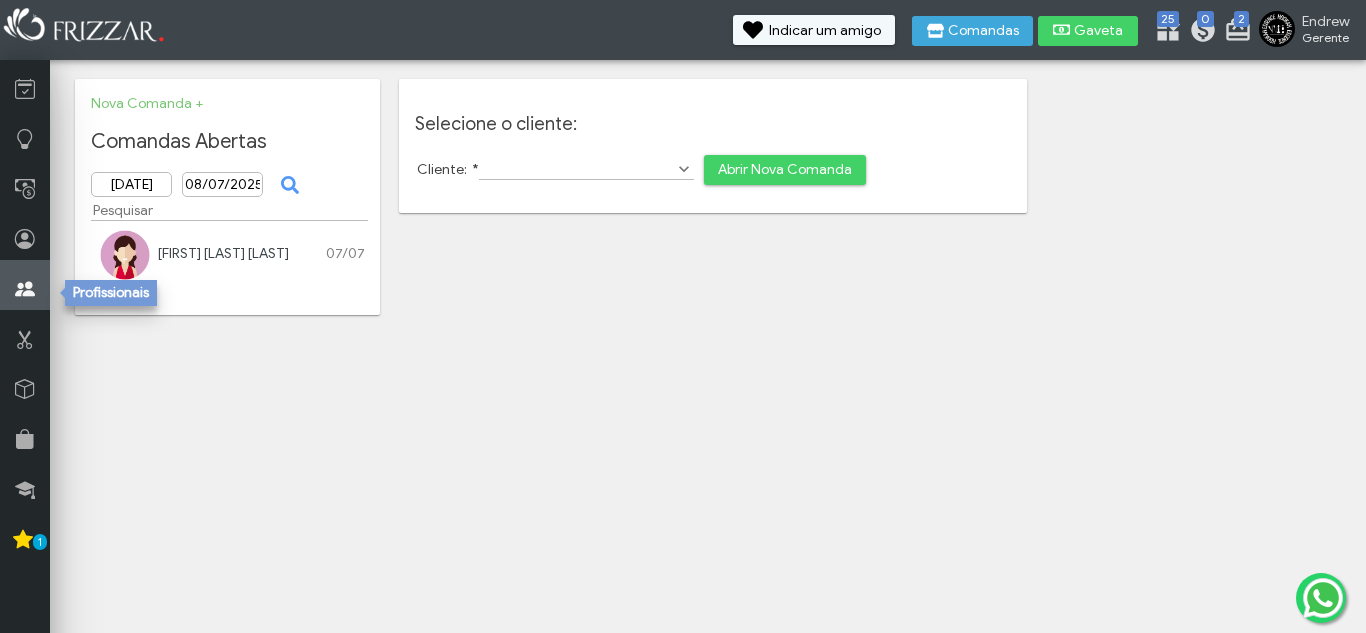 click at bounding box center [25, 289] 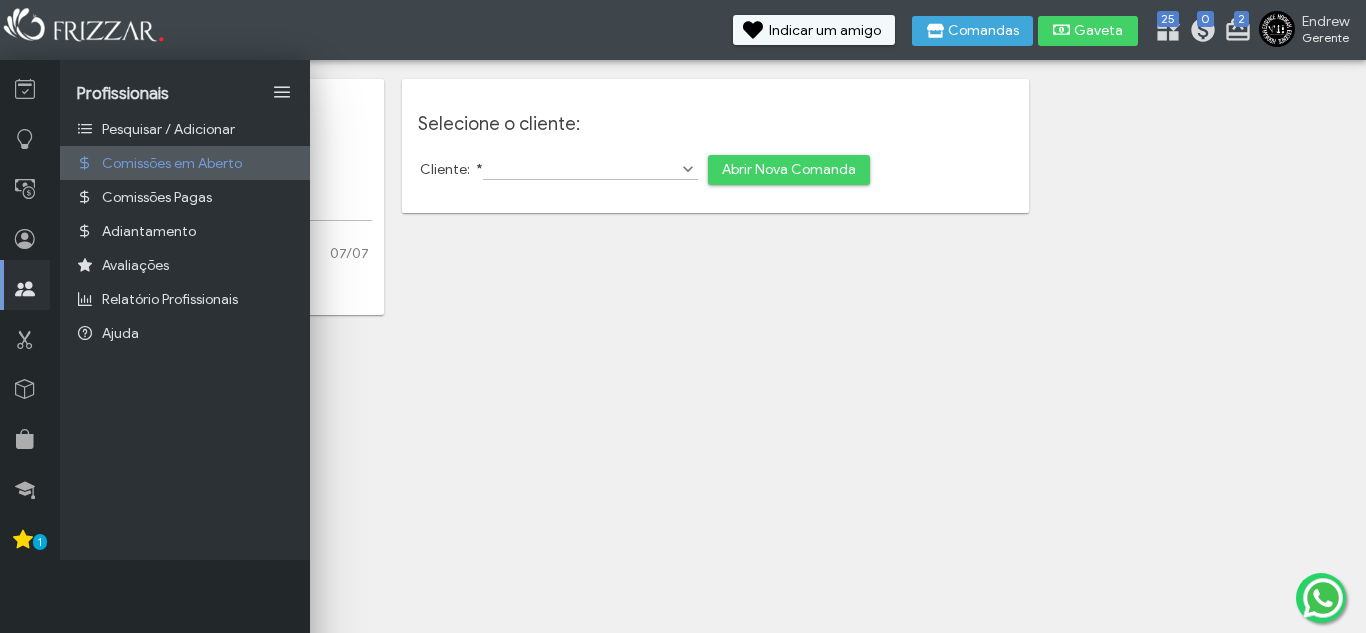 click on "Comissões em Aberto" at bounding box center (172, 163) 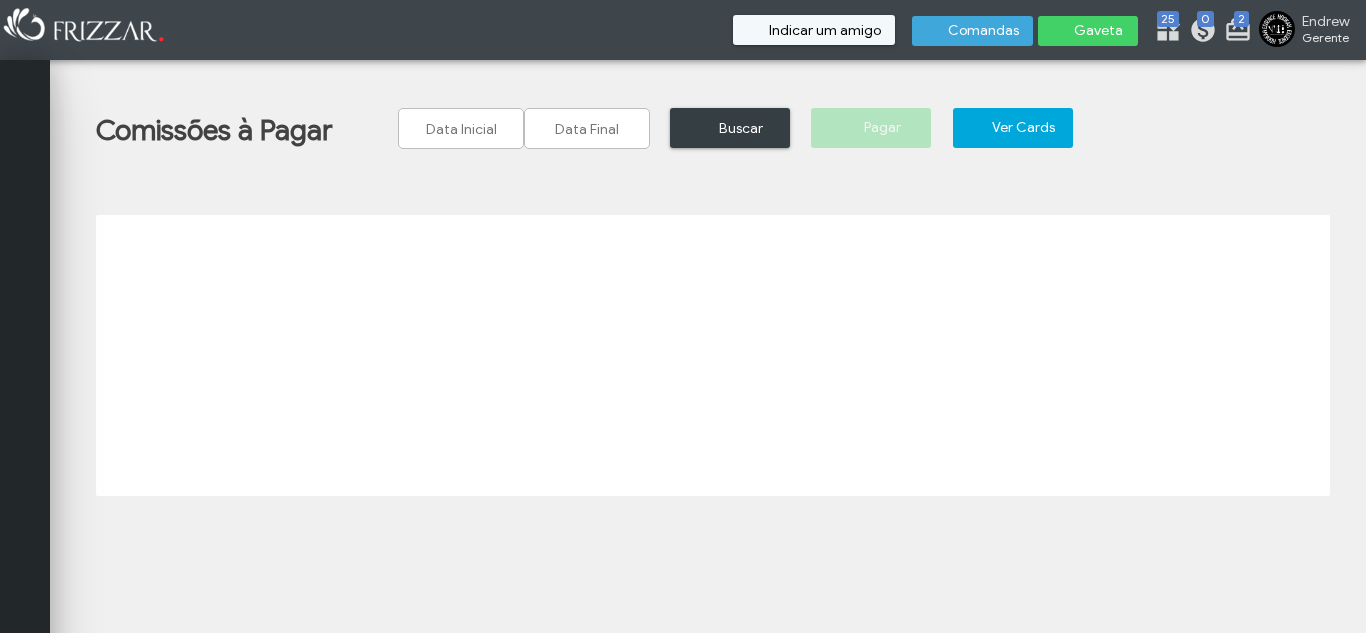 scroll, scrollTop: 0, scrollLeft: 0, axis: both 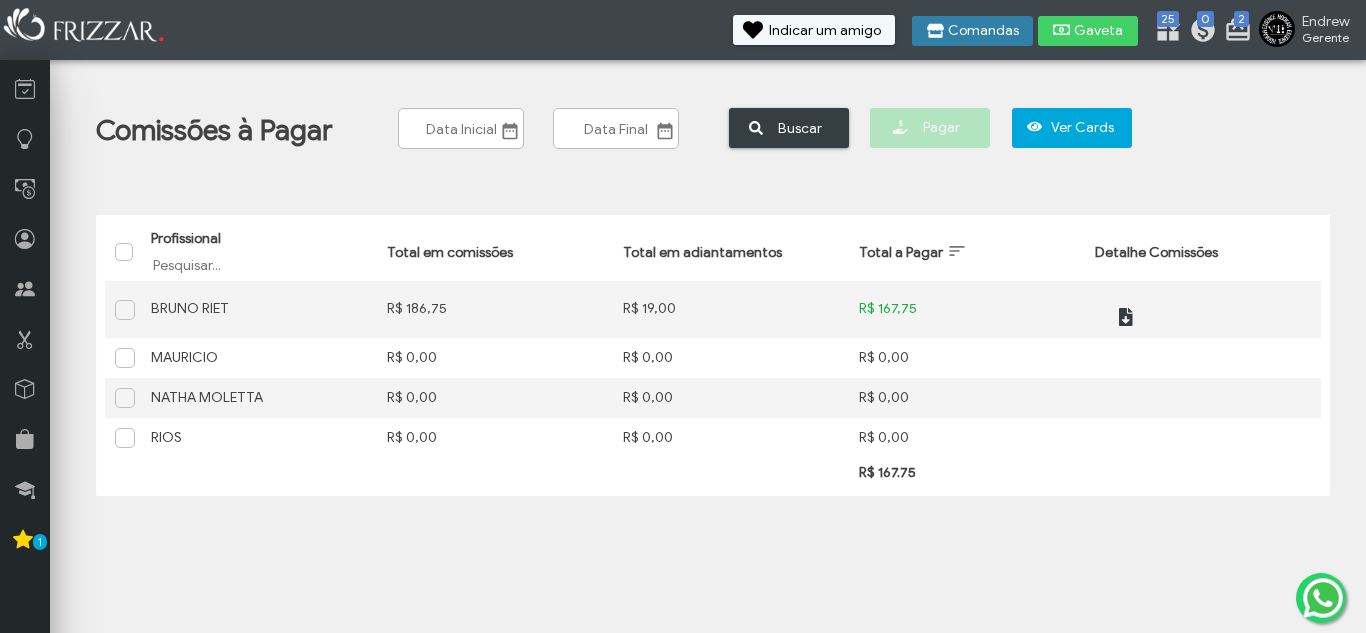 click on "Comandas" at bounding box center [983, 31] 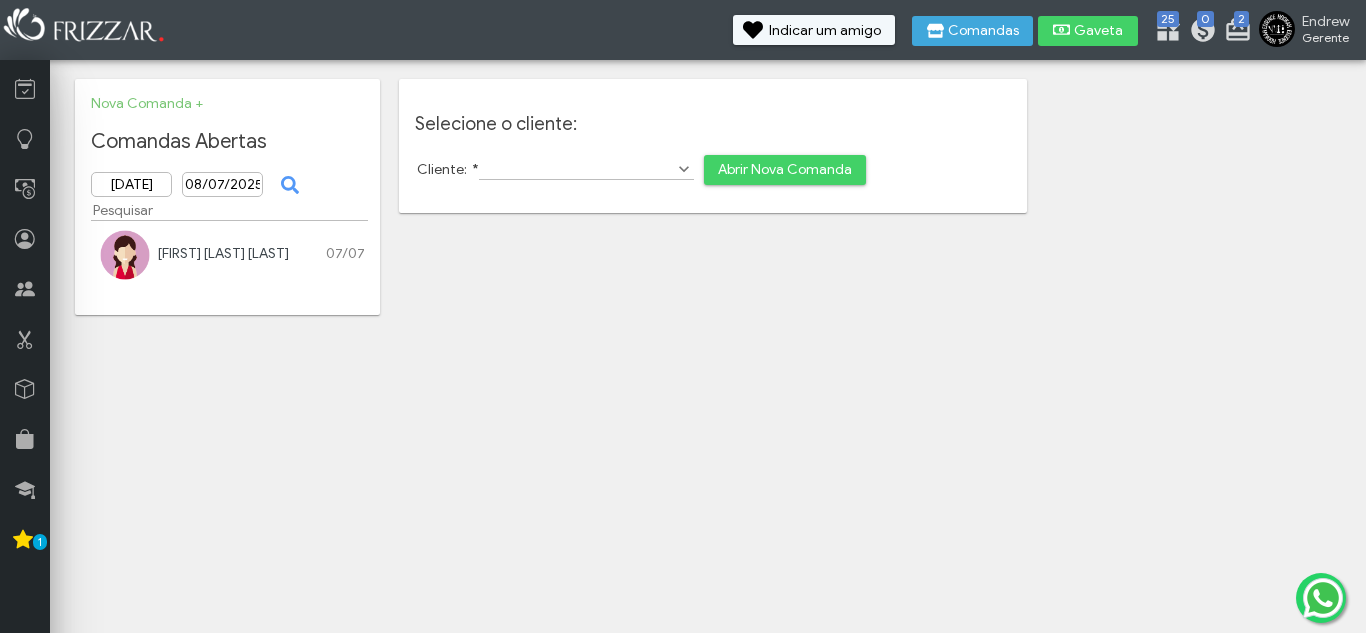 scroll, scrollTop: 0, scrollLeft: 0, axis: both 